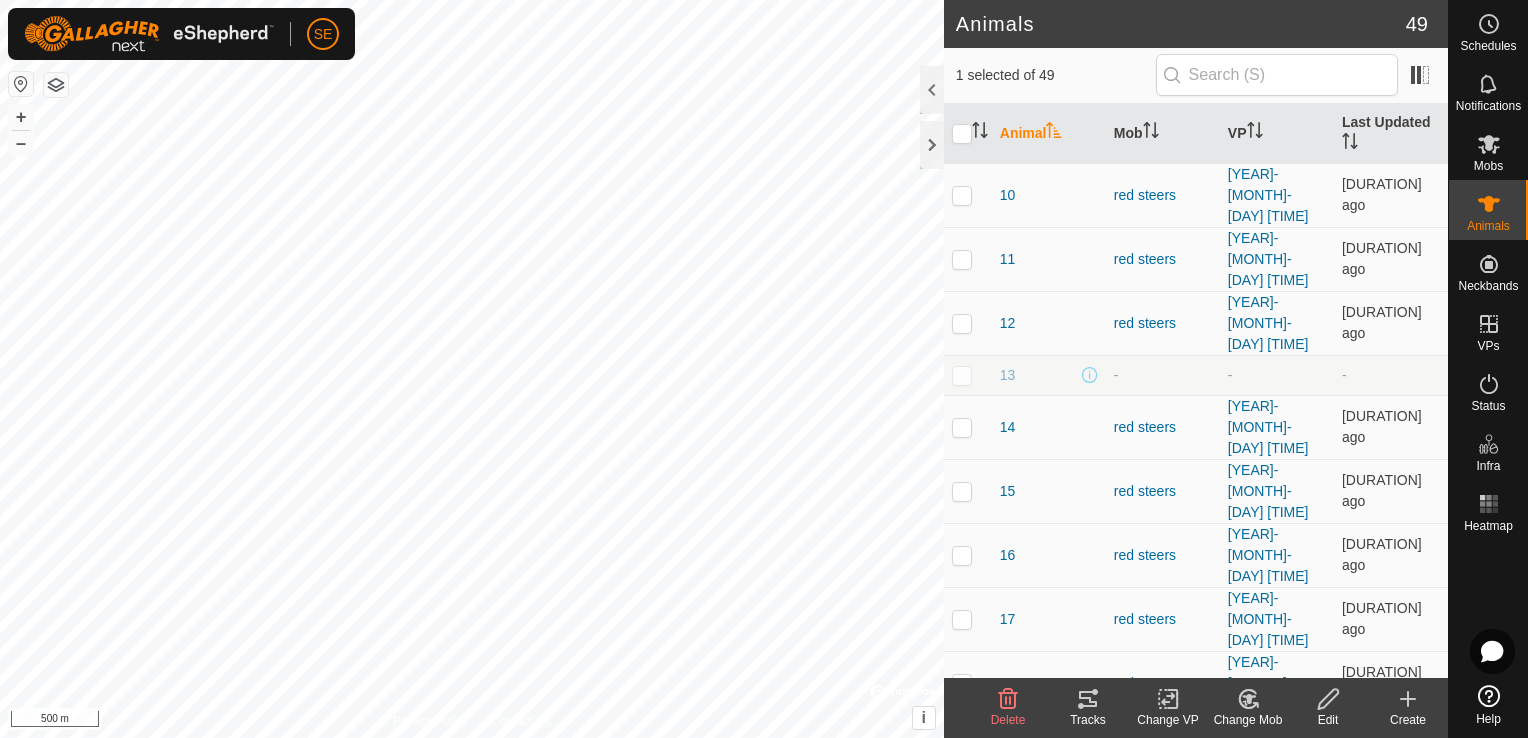 scroll, scrollTop: 0, scrollLeft: 0, axis: both 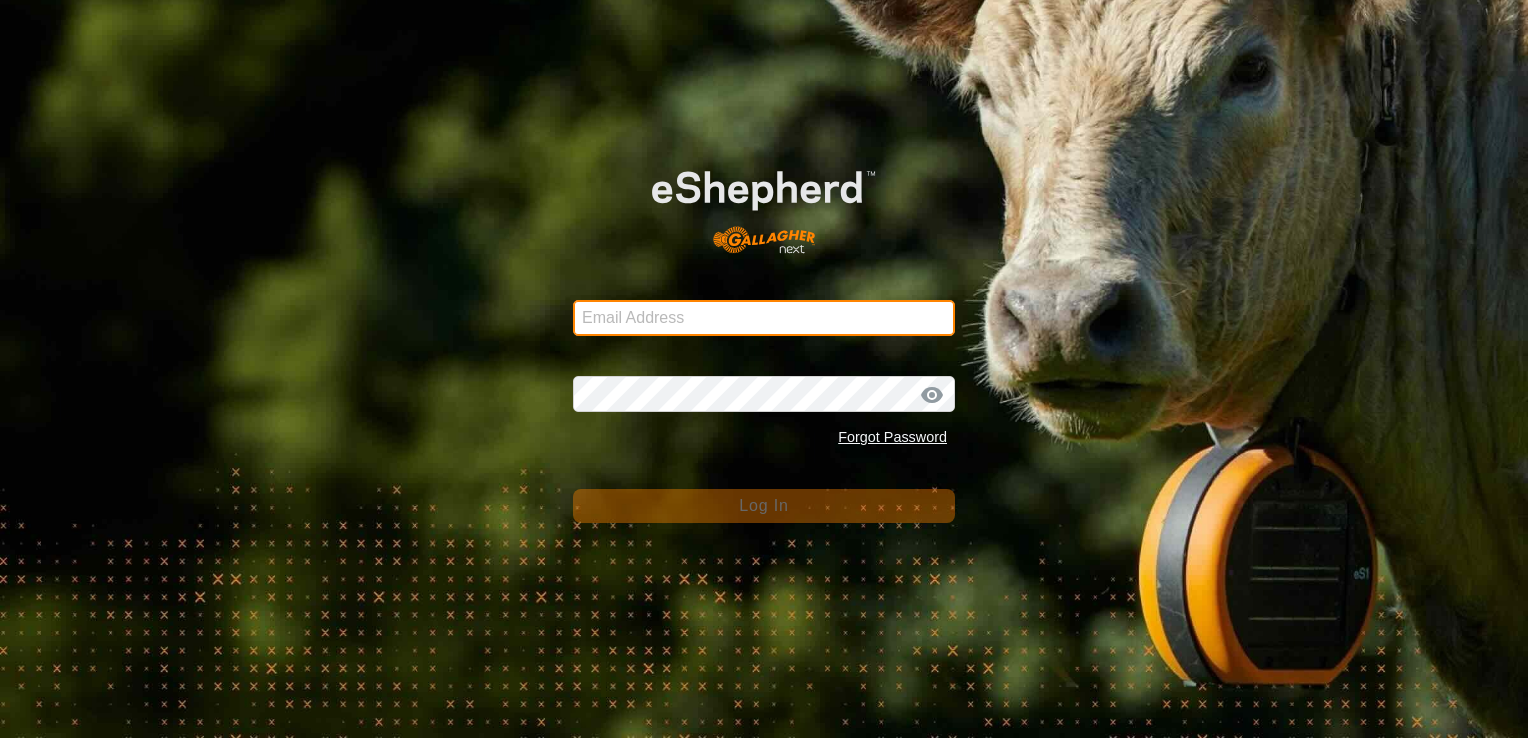 type on "[EMAIL]" 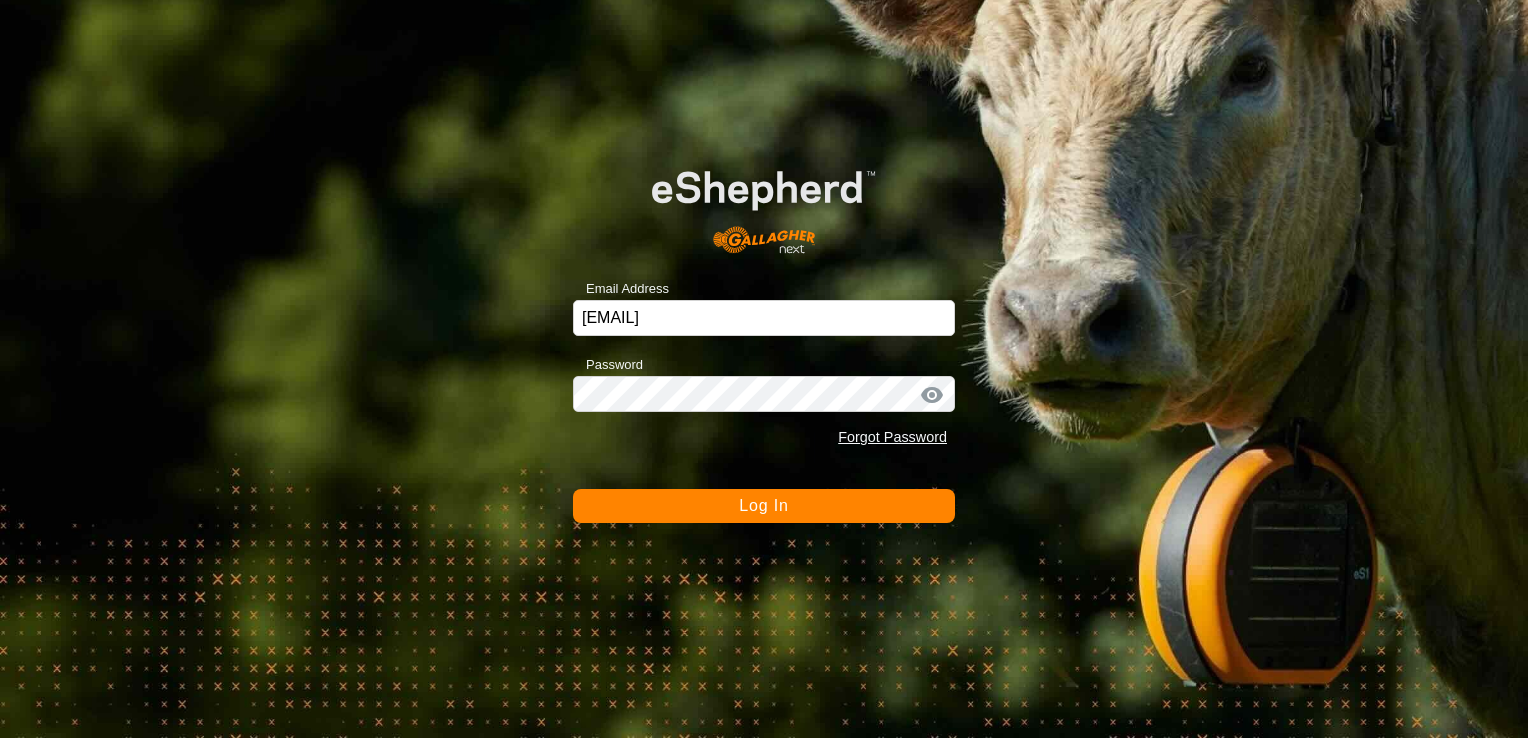 click on "Log In" 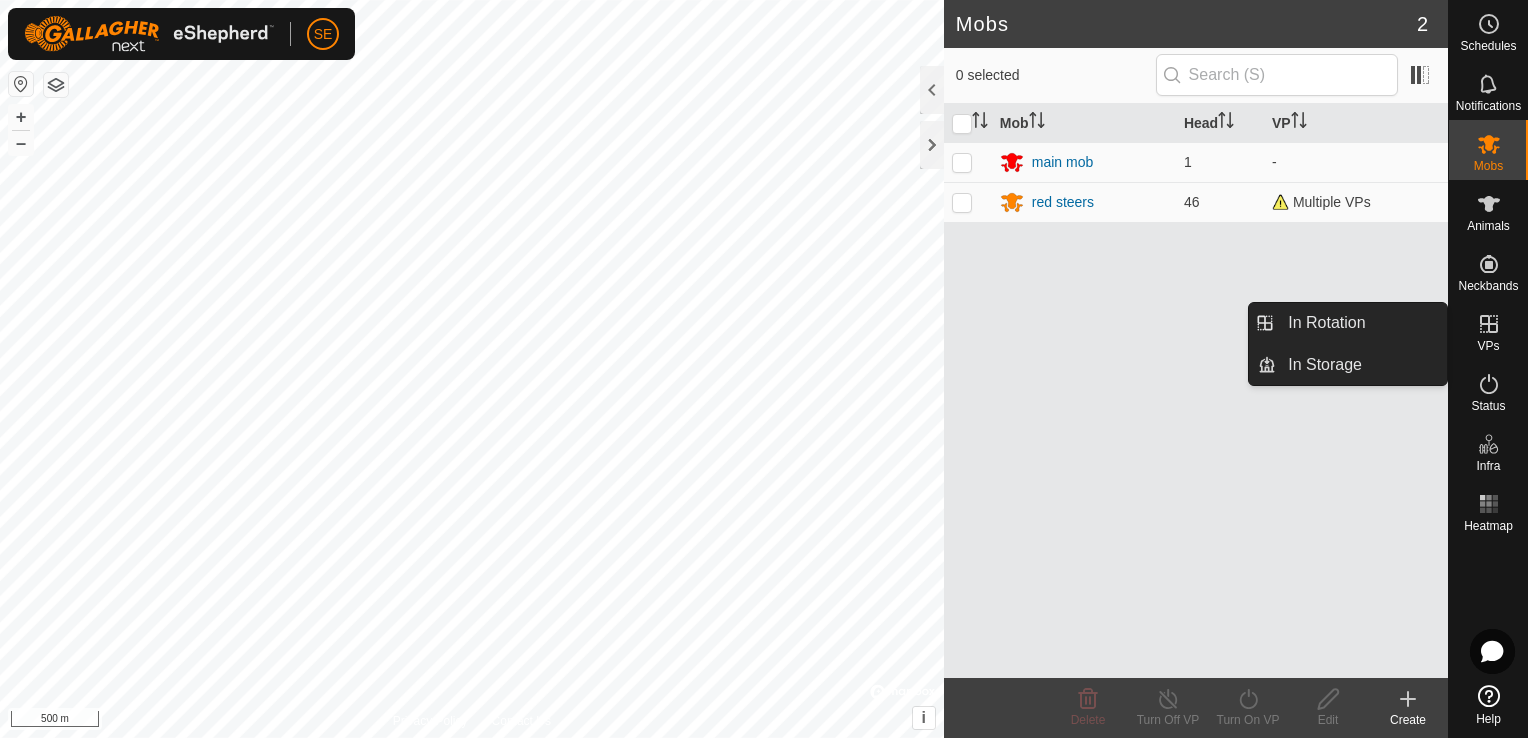 click 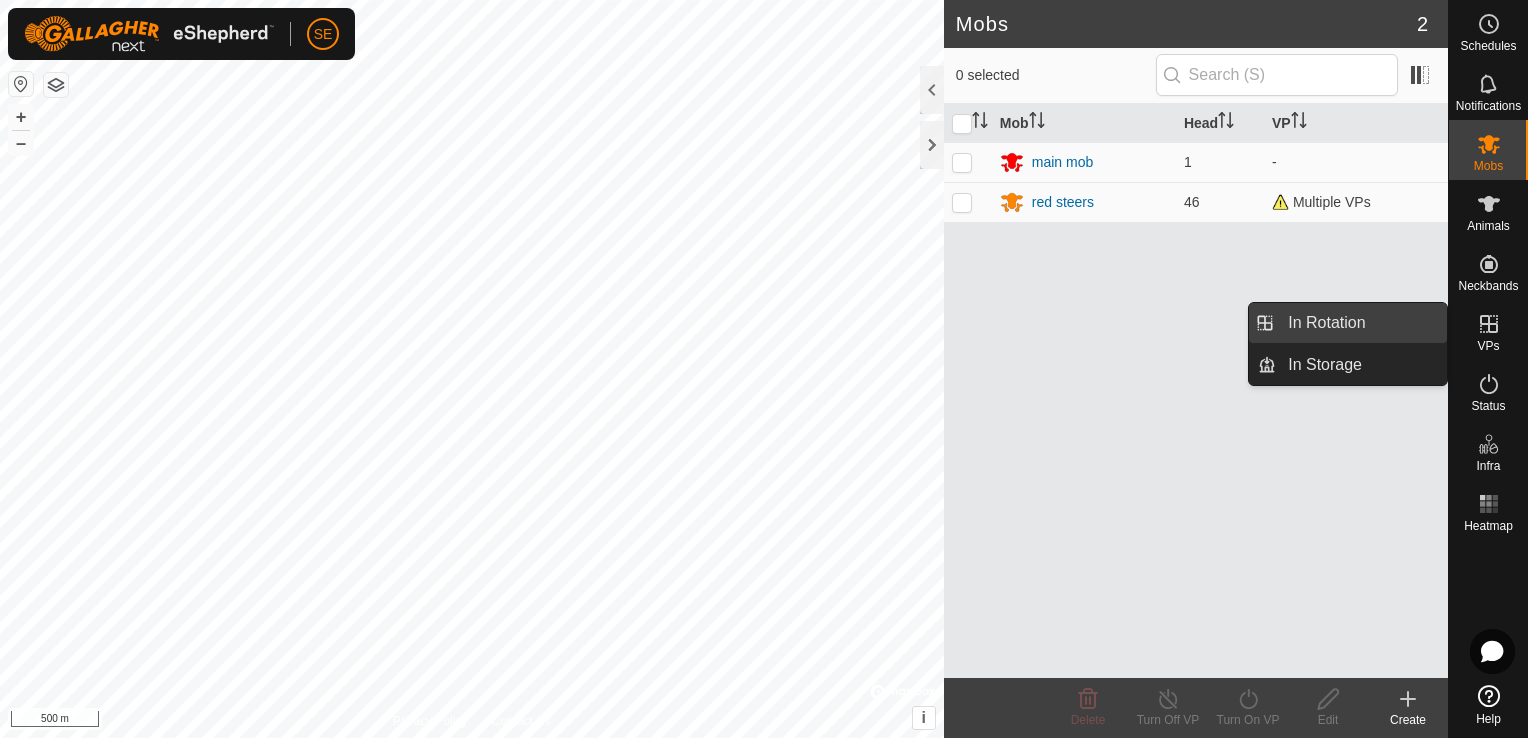 click on "In Rotation" at bounding box center (1361, 323) 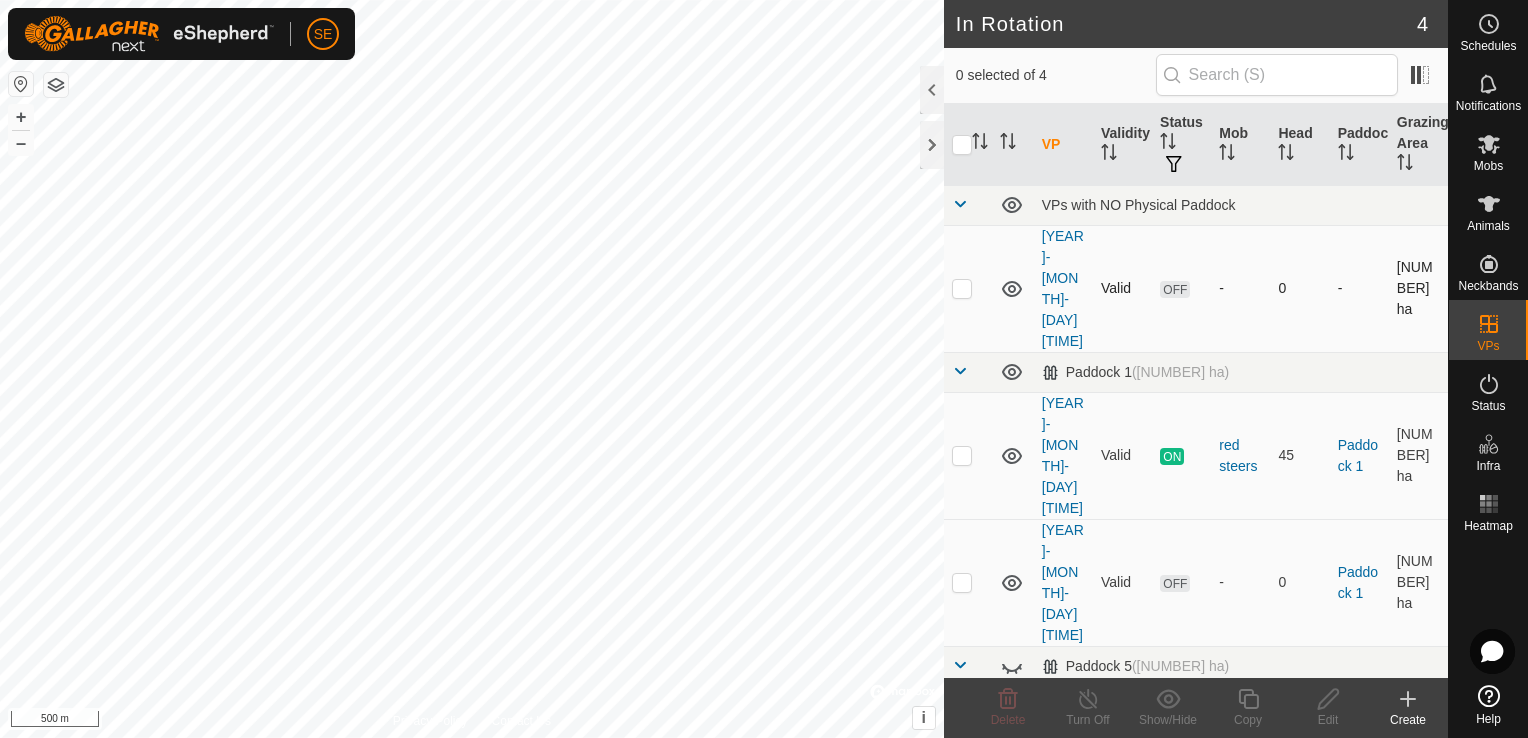 click at bounding box center [962, 288] 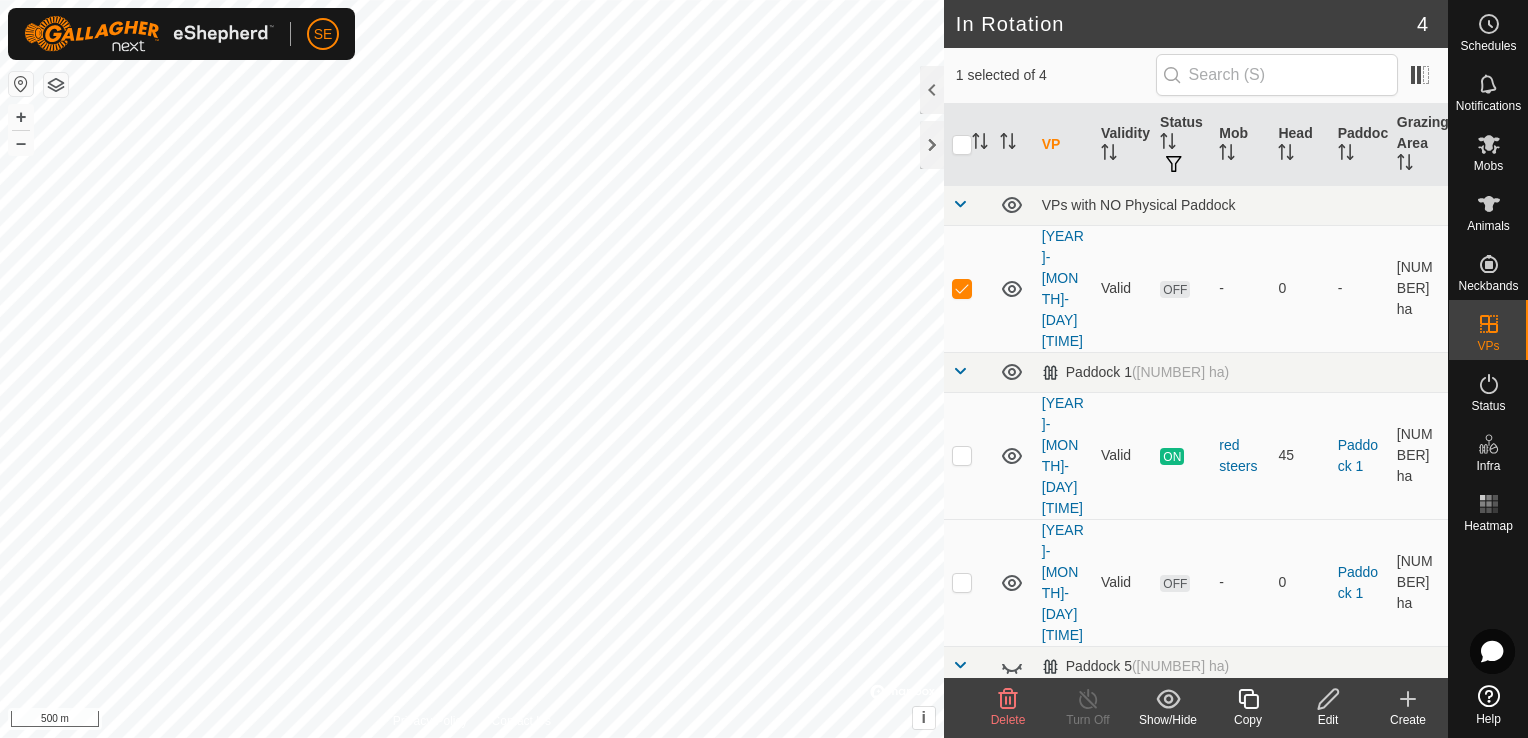 click 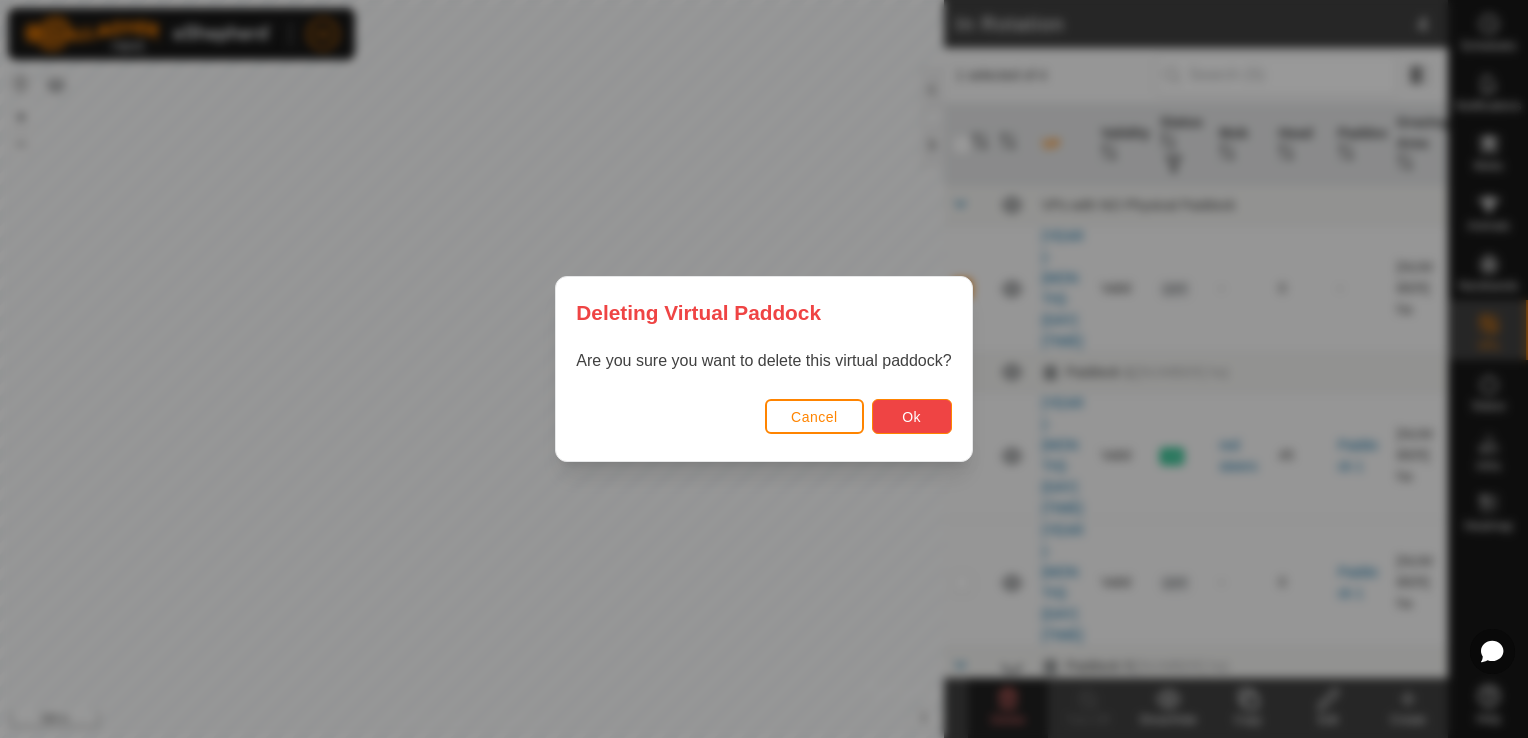 click on "Ok" at bounding box center (911, 417) 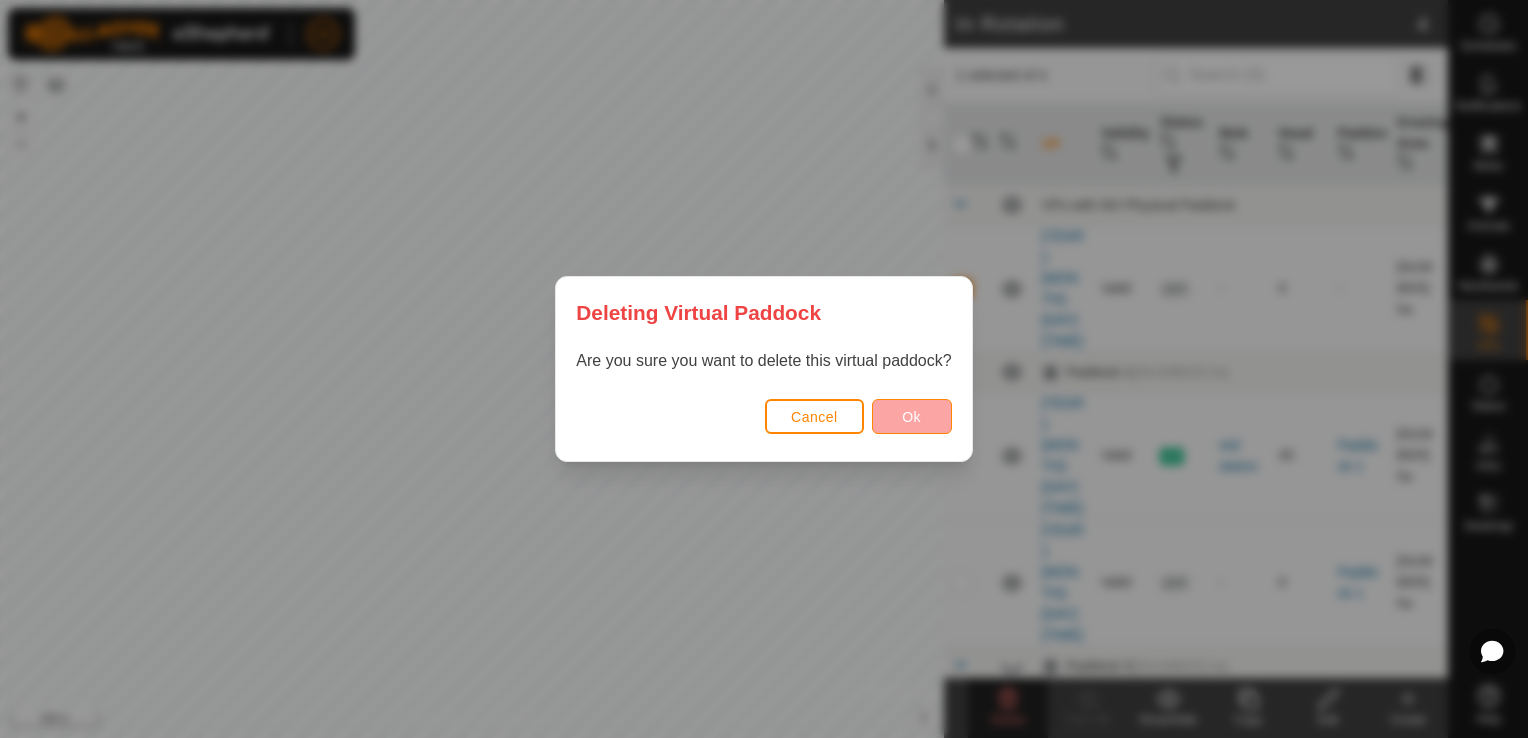 checkbox on "false" 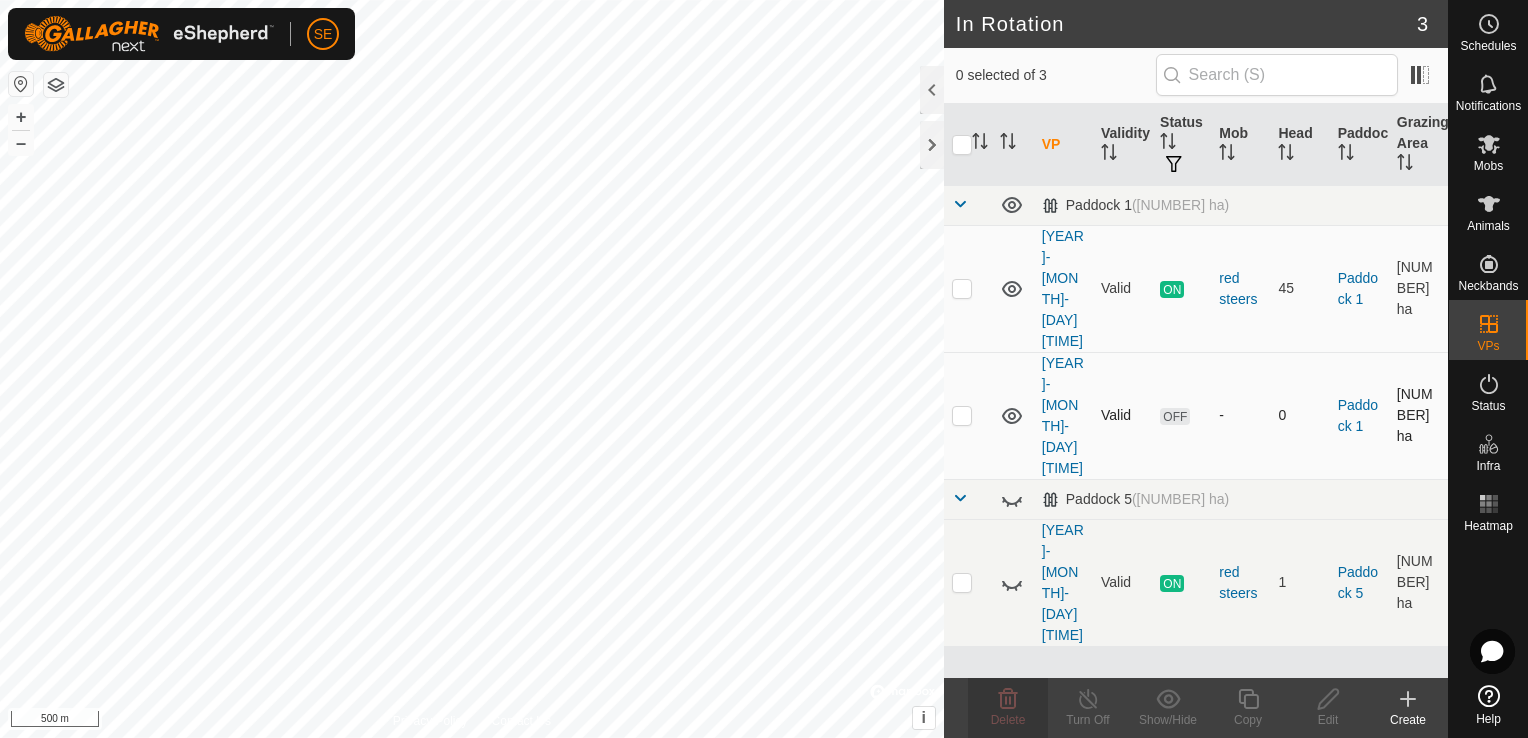 click at bounding box center (962, 415) 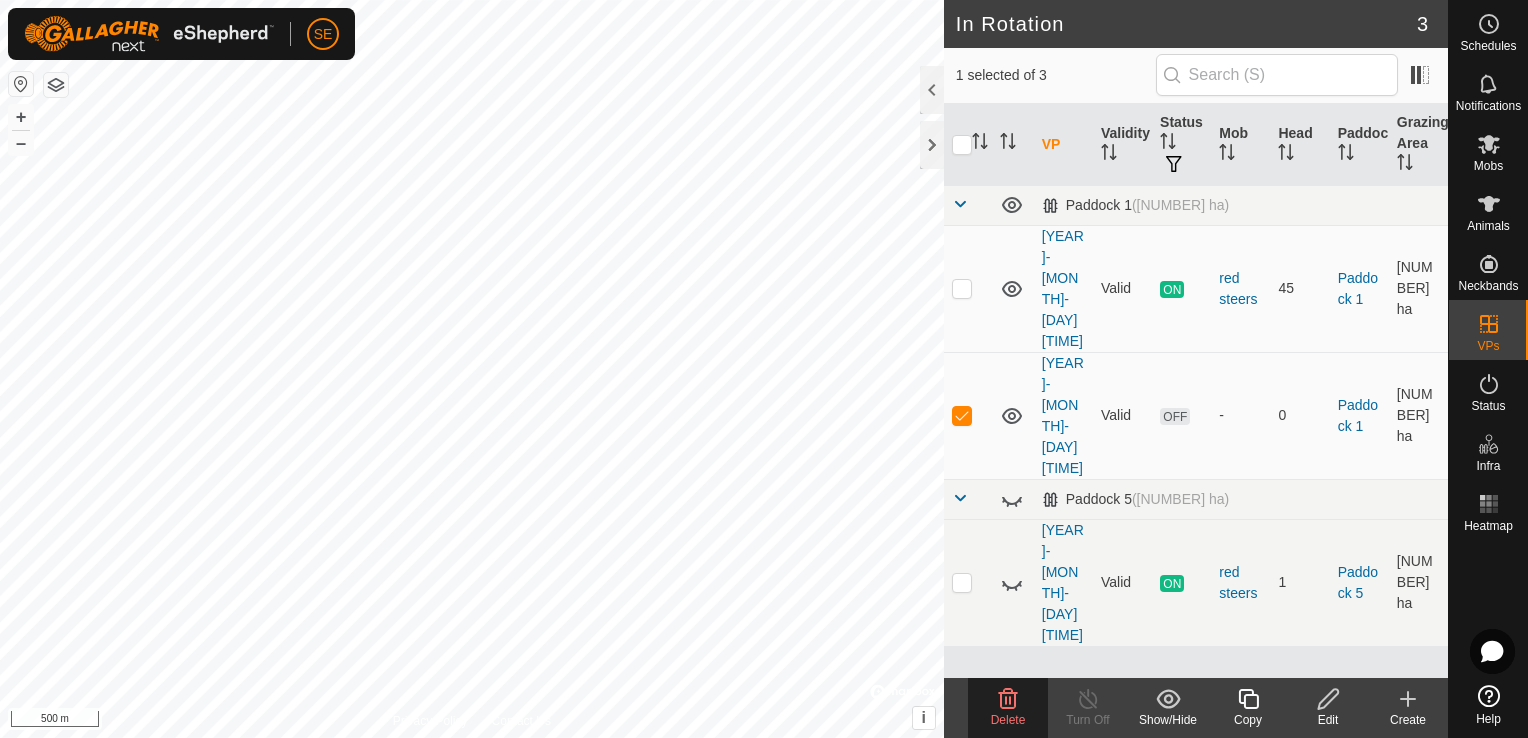 click 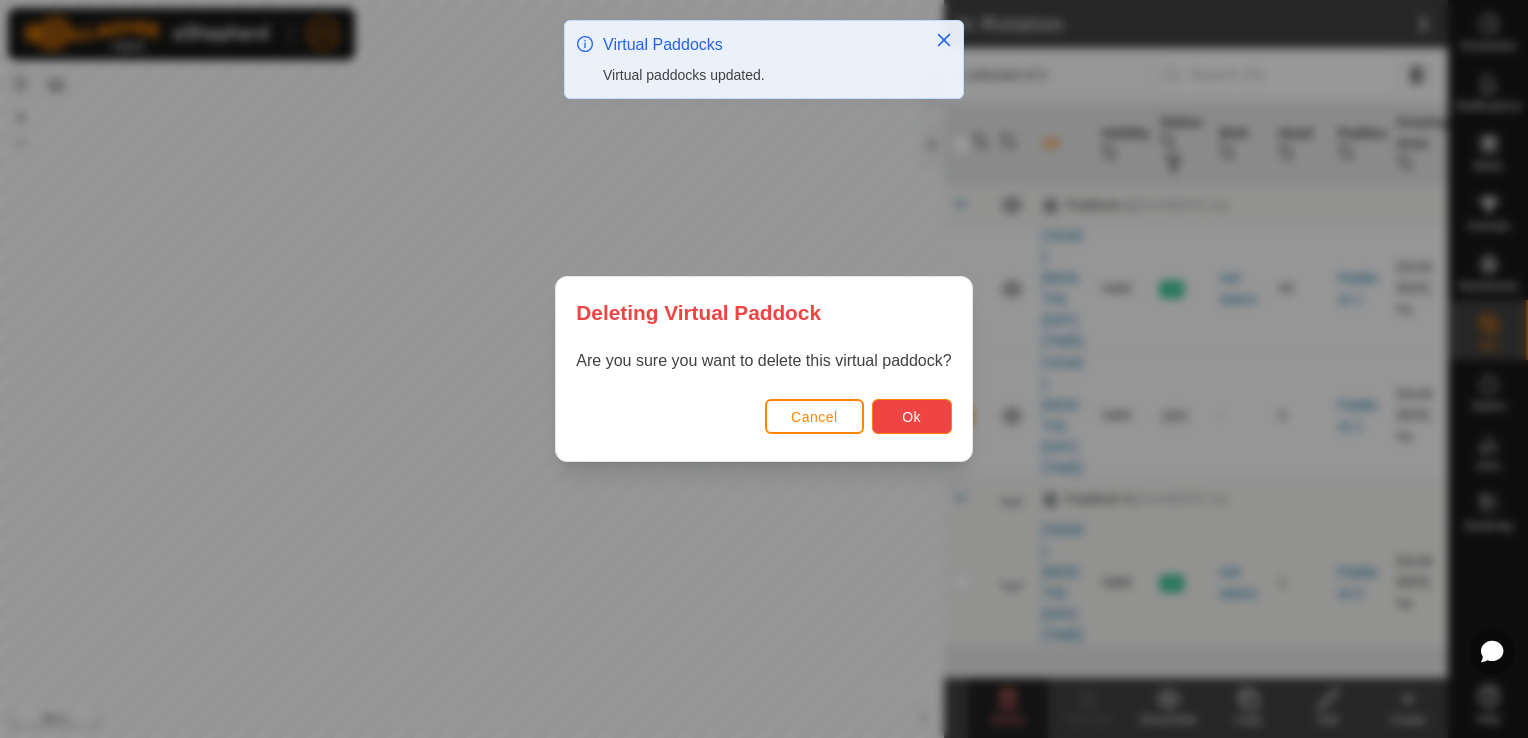 click on "Ok" at bounding box center [911, 417] 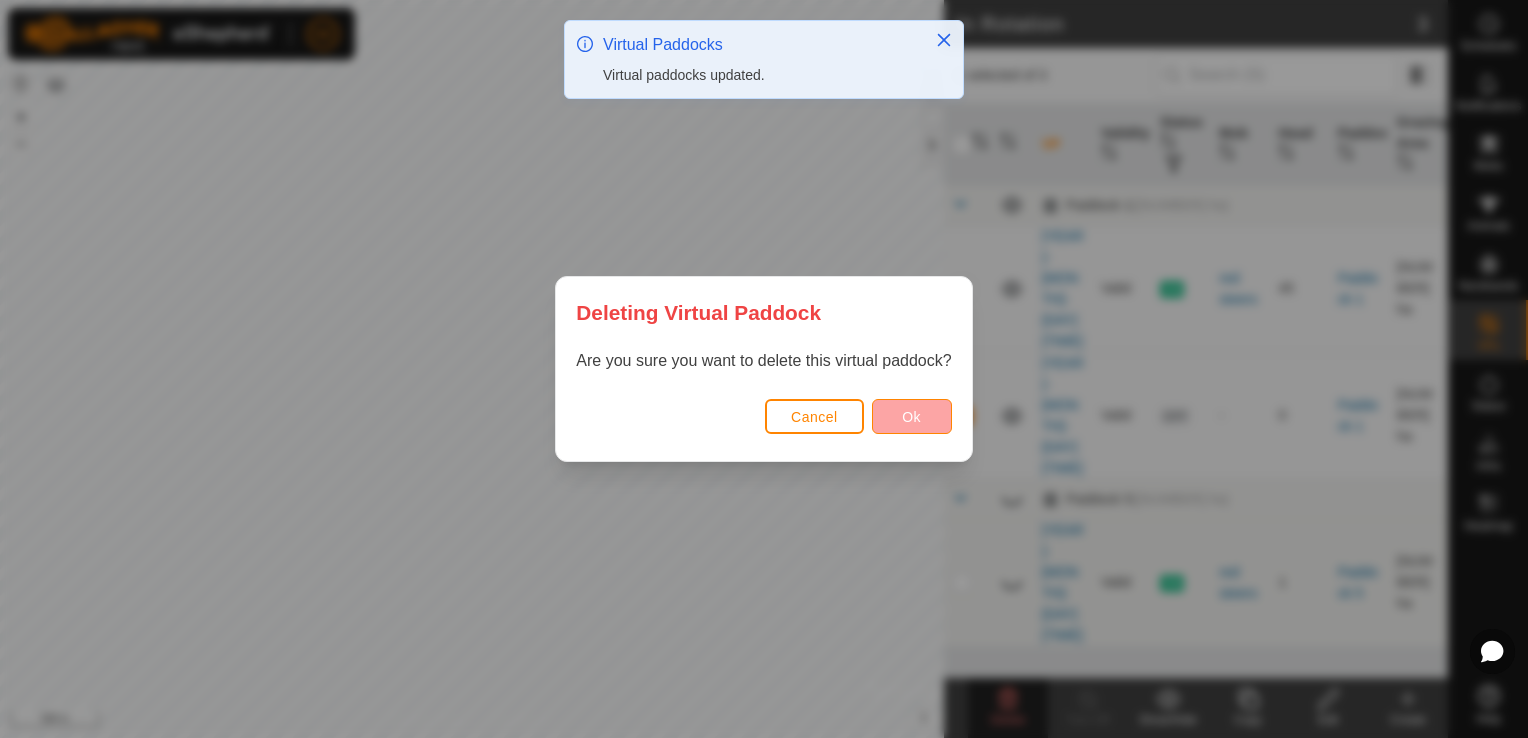 checkbox on "false" 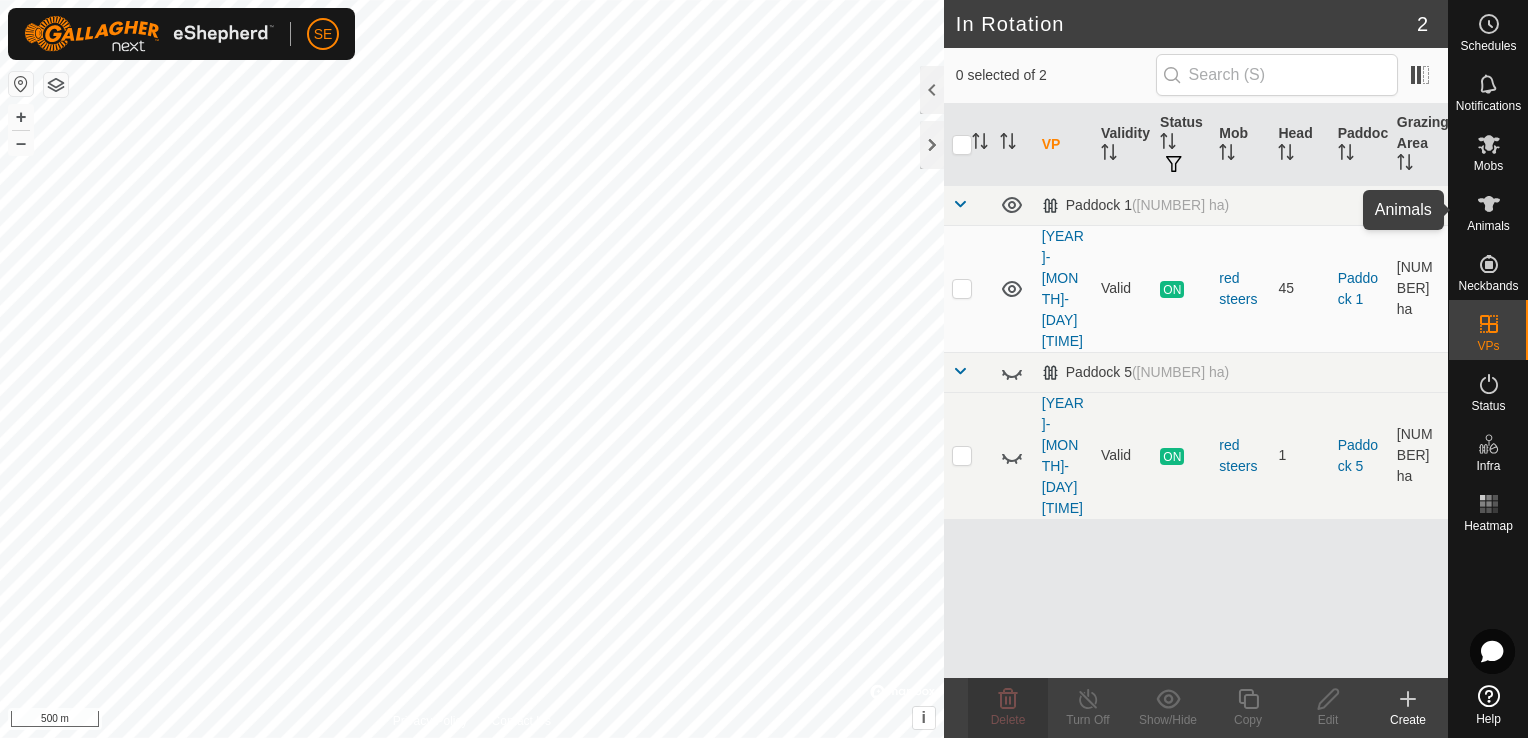 click 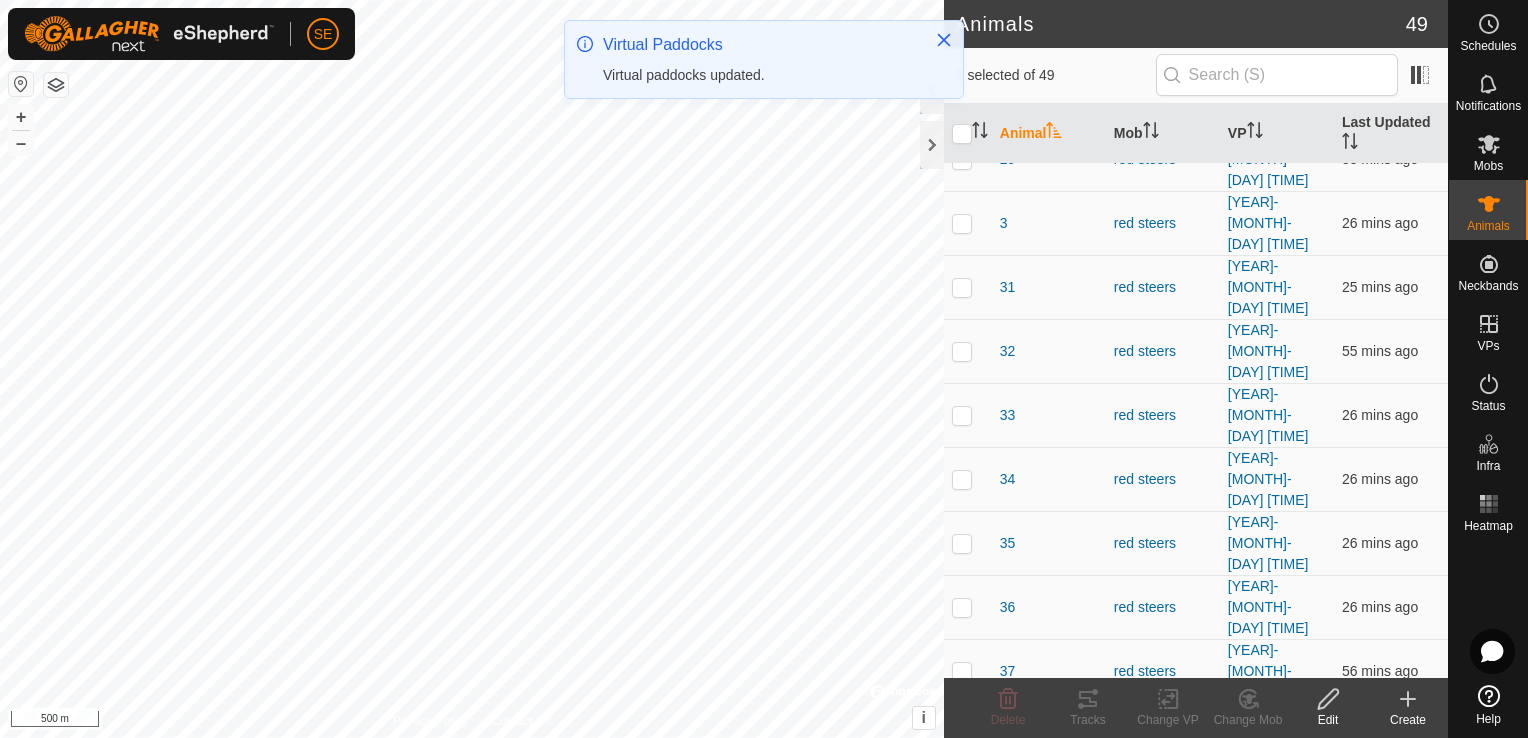 scroll, scrollTop: 1276, scrollLeft: 0, axis: vertical 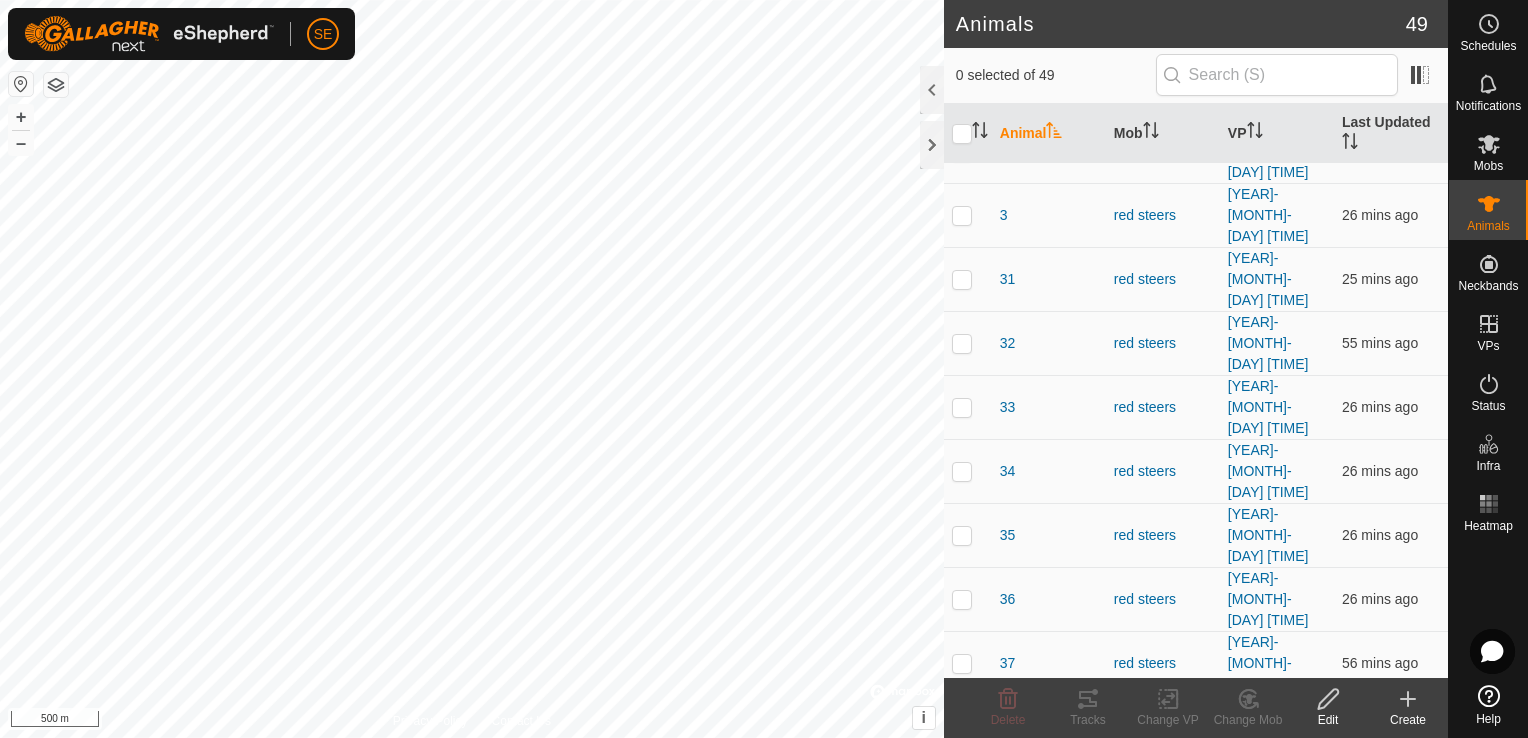 click at bounding box center (962, 1099) 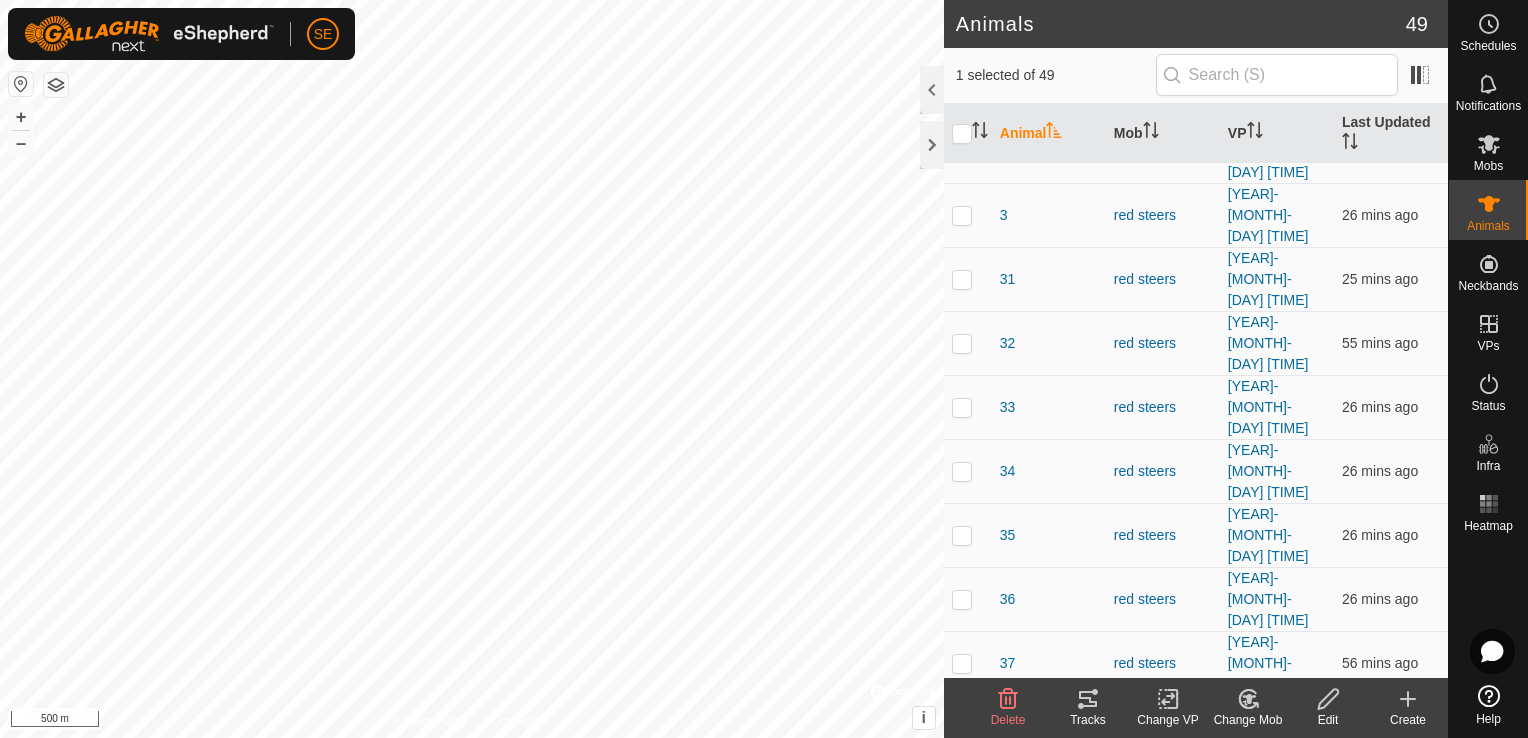 click 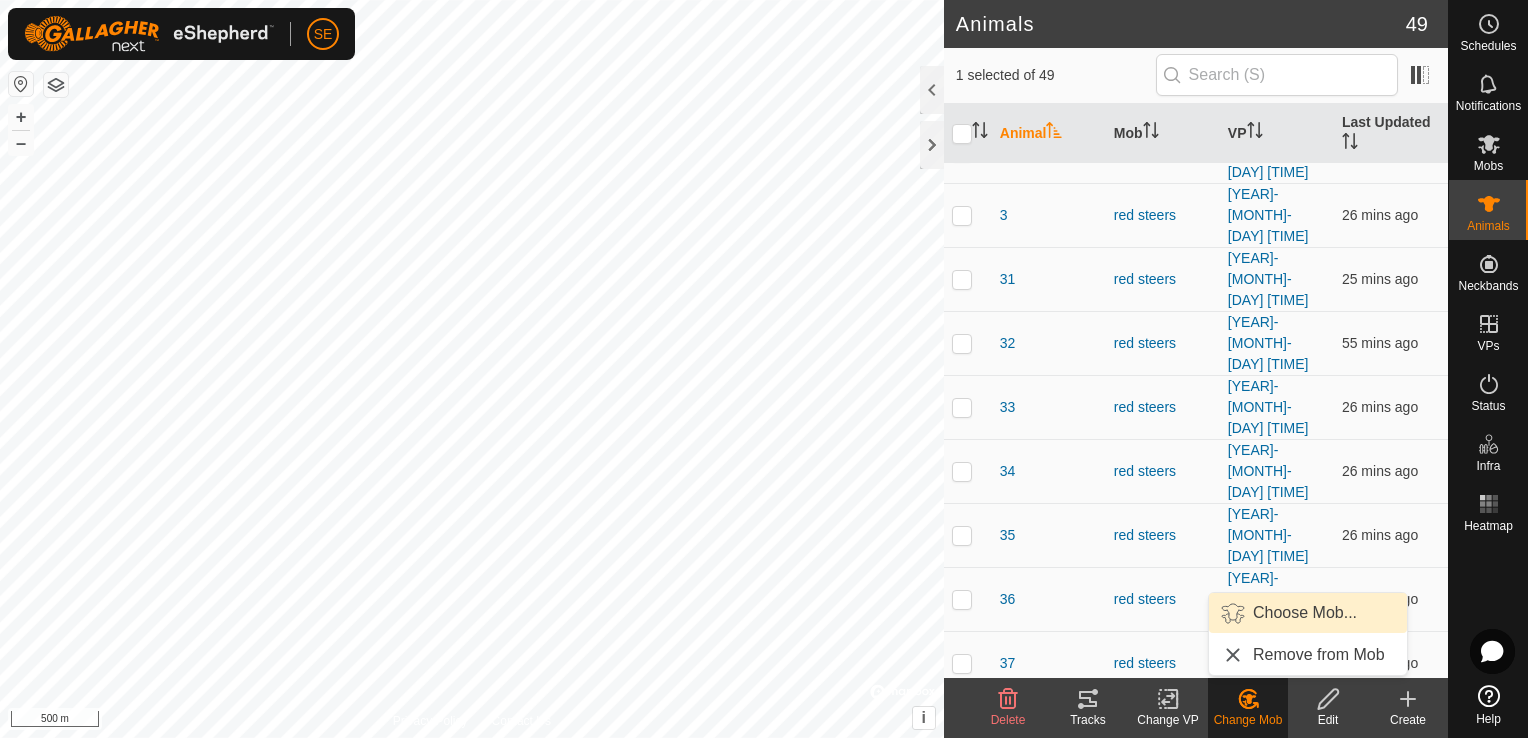 click on "Choose Mob..." at bounding box center (1308, 613) 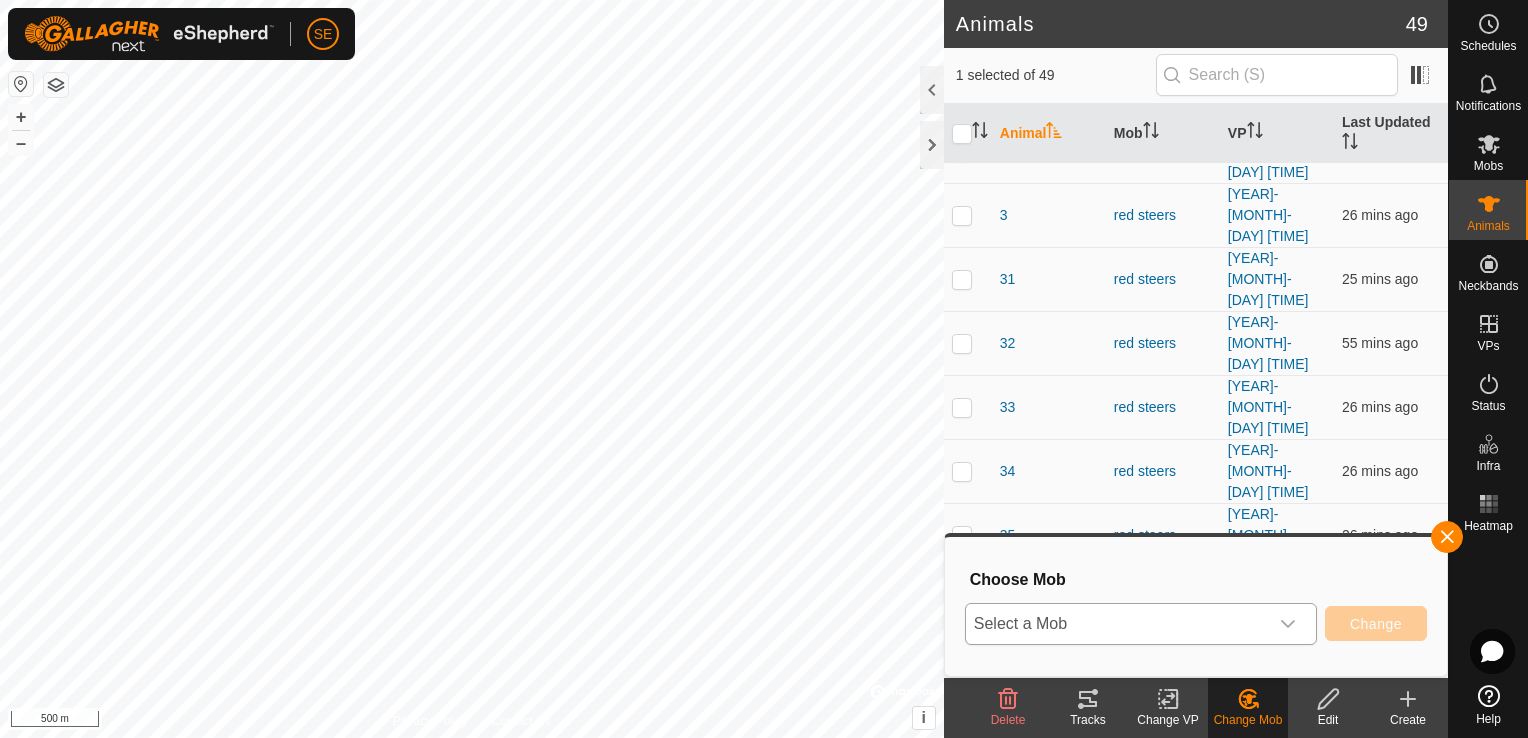 click on "Select a Mob" at bounding box center (1117, 624) 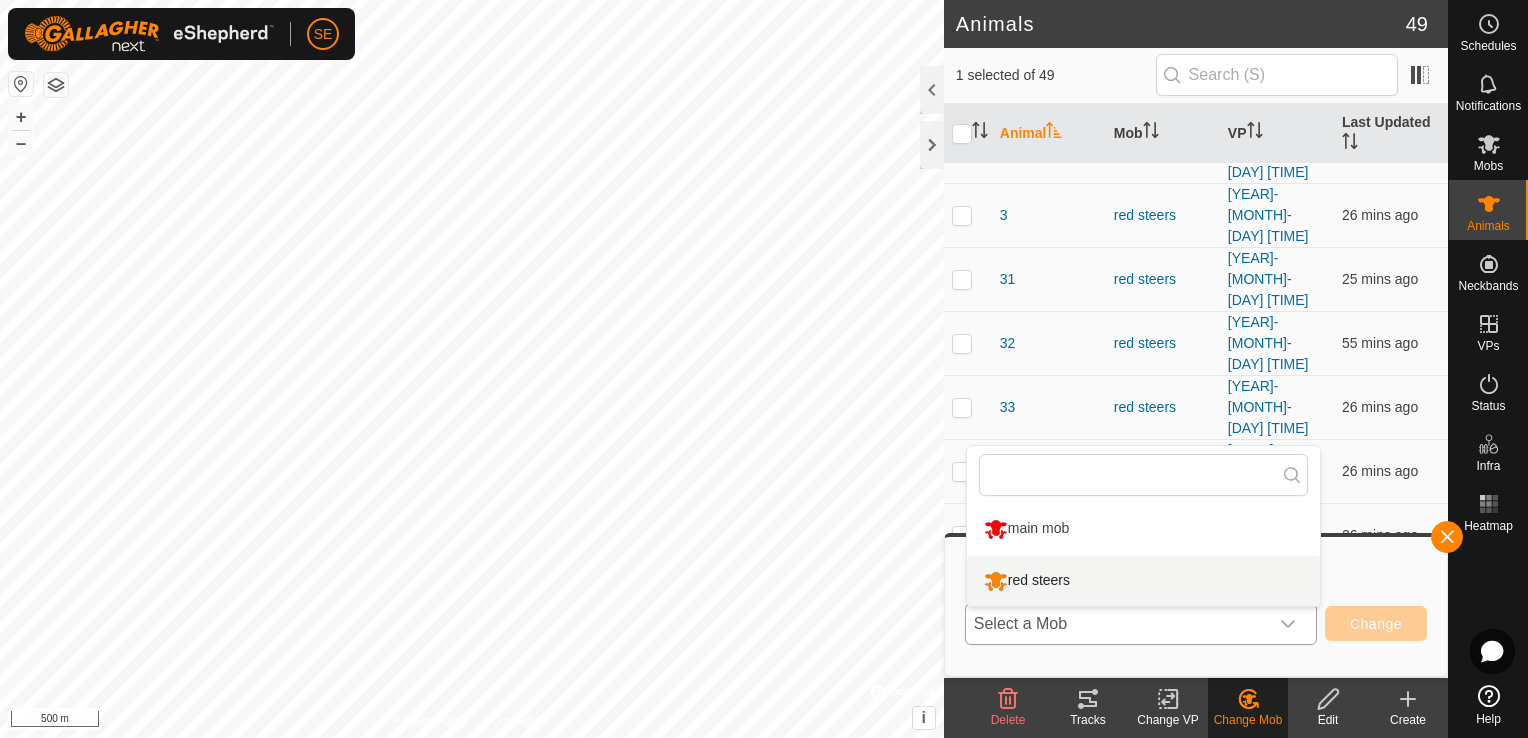 click on "red steers" at bounding box center (1143, 581) 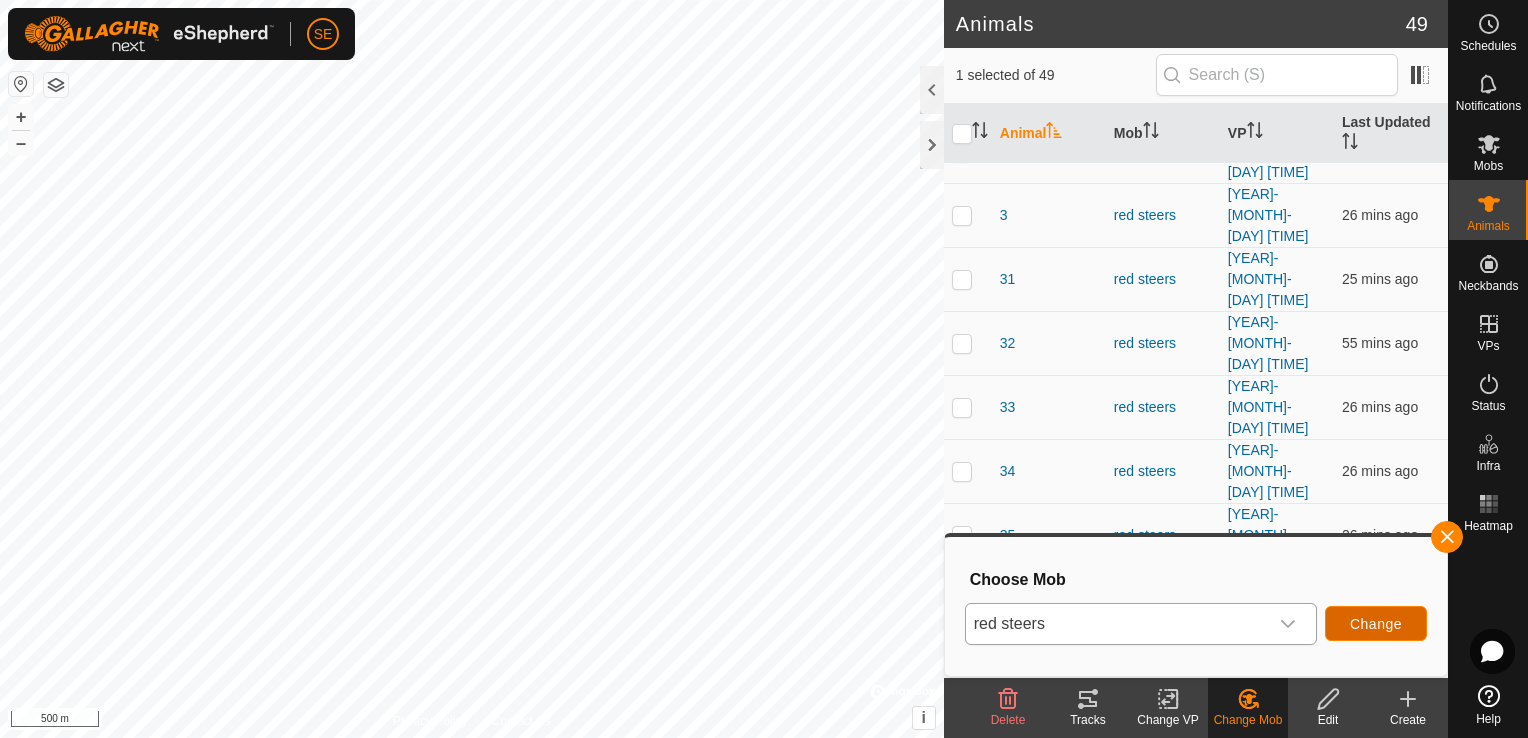 click on "Change" at bounding box center [1376, 624] 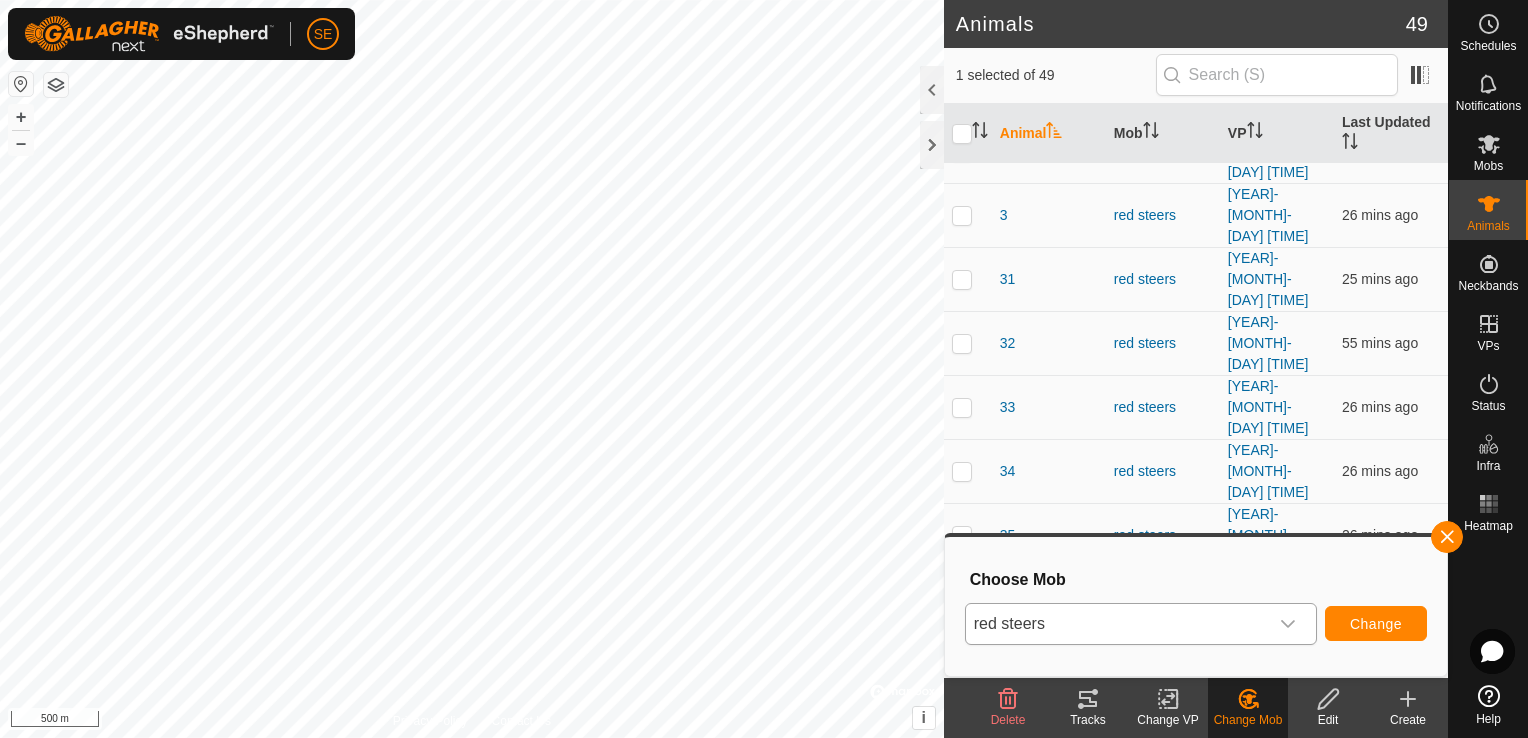 checkbox on "false" 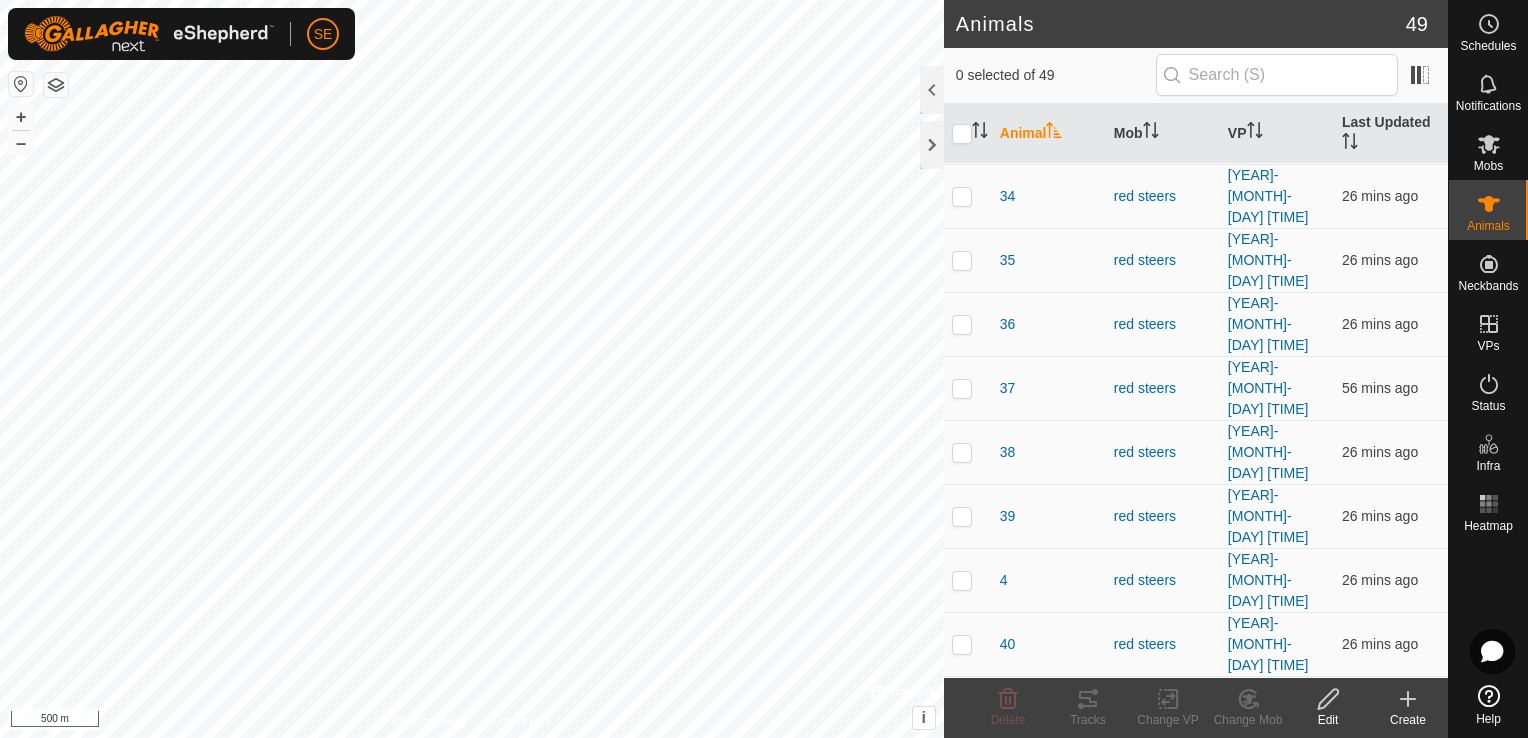 scroll, scrollTop: 1552, scrollLeft: 0, axis: vertical 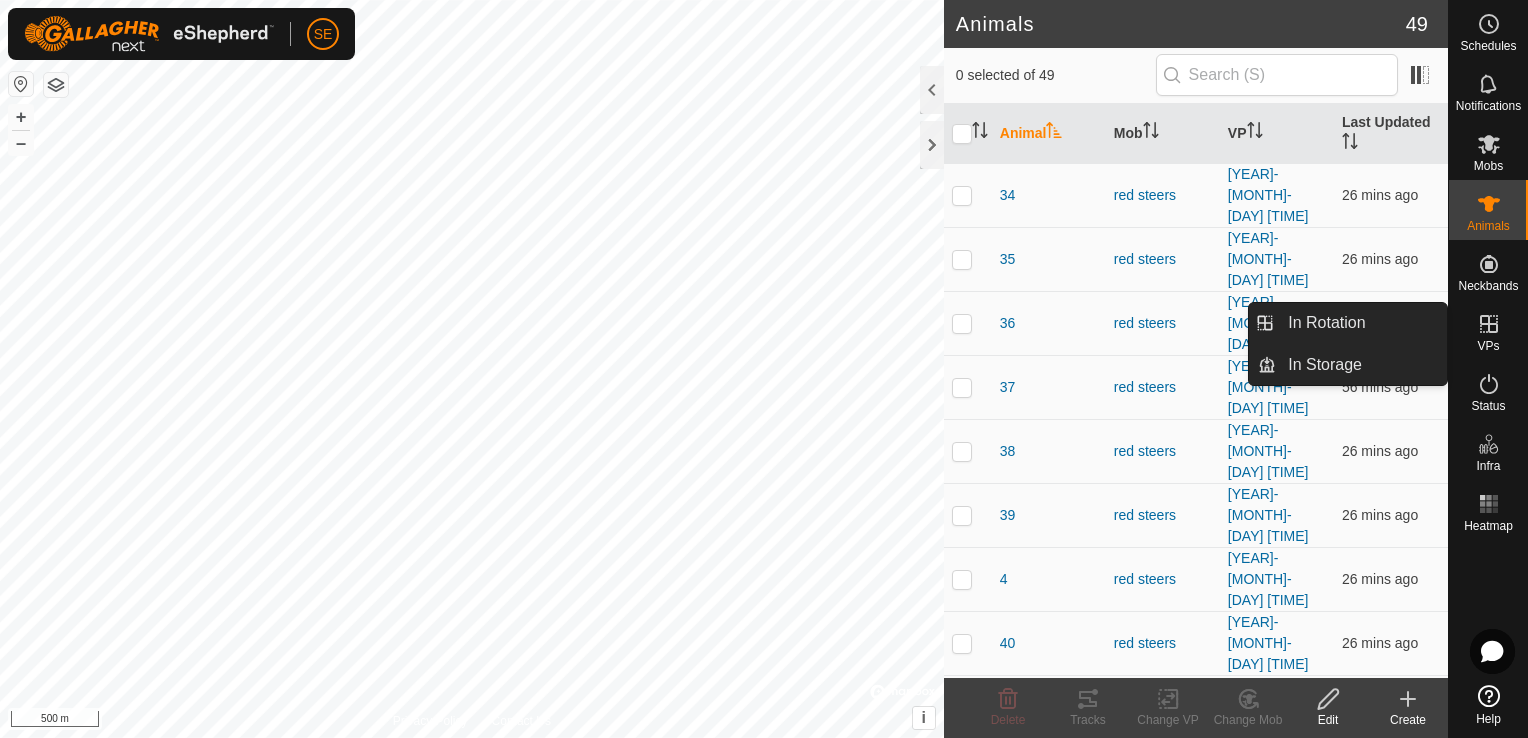 click 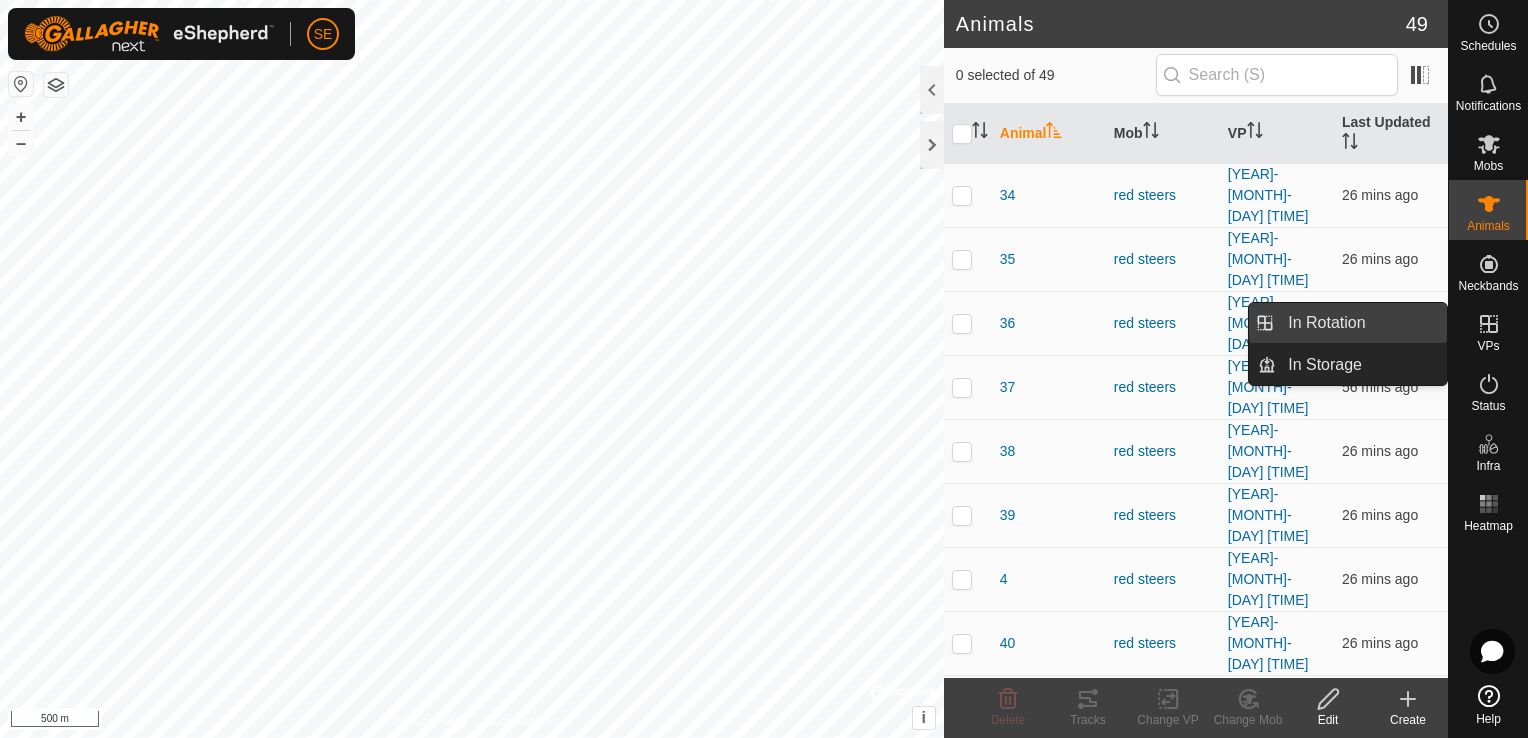 click on "In Rotation" at bounding box center [1361, 323] 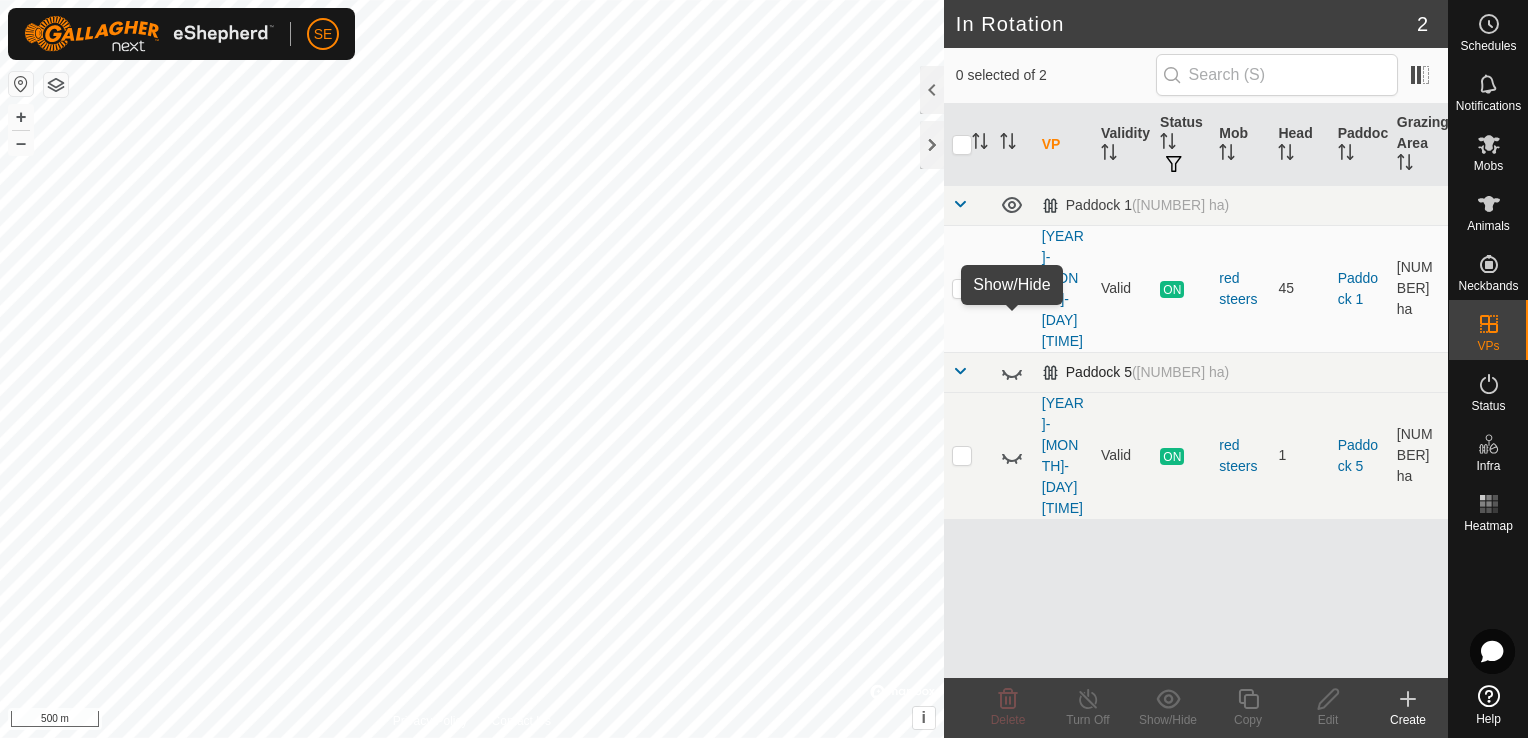 click at bounding box center [1013, 372] 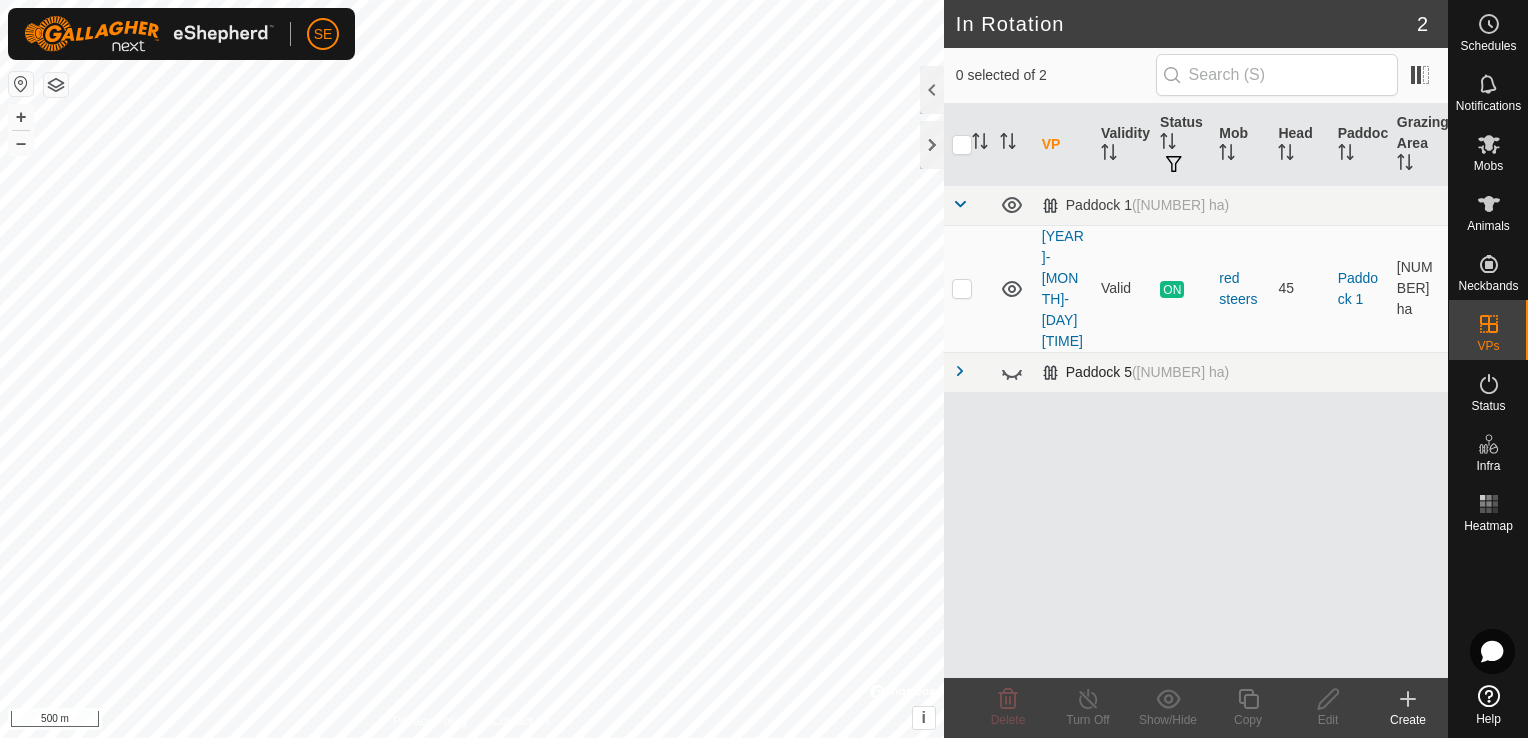 click 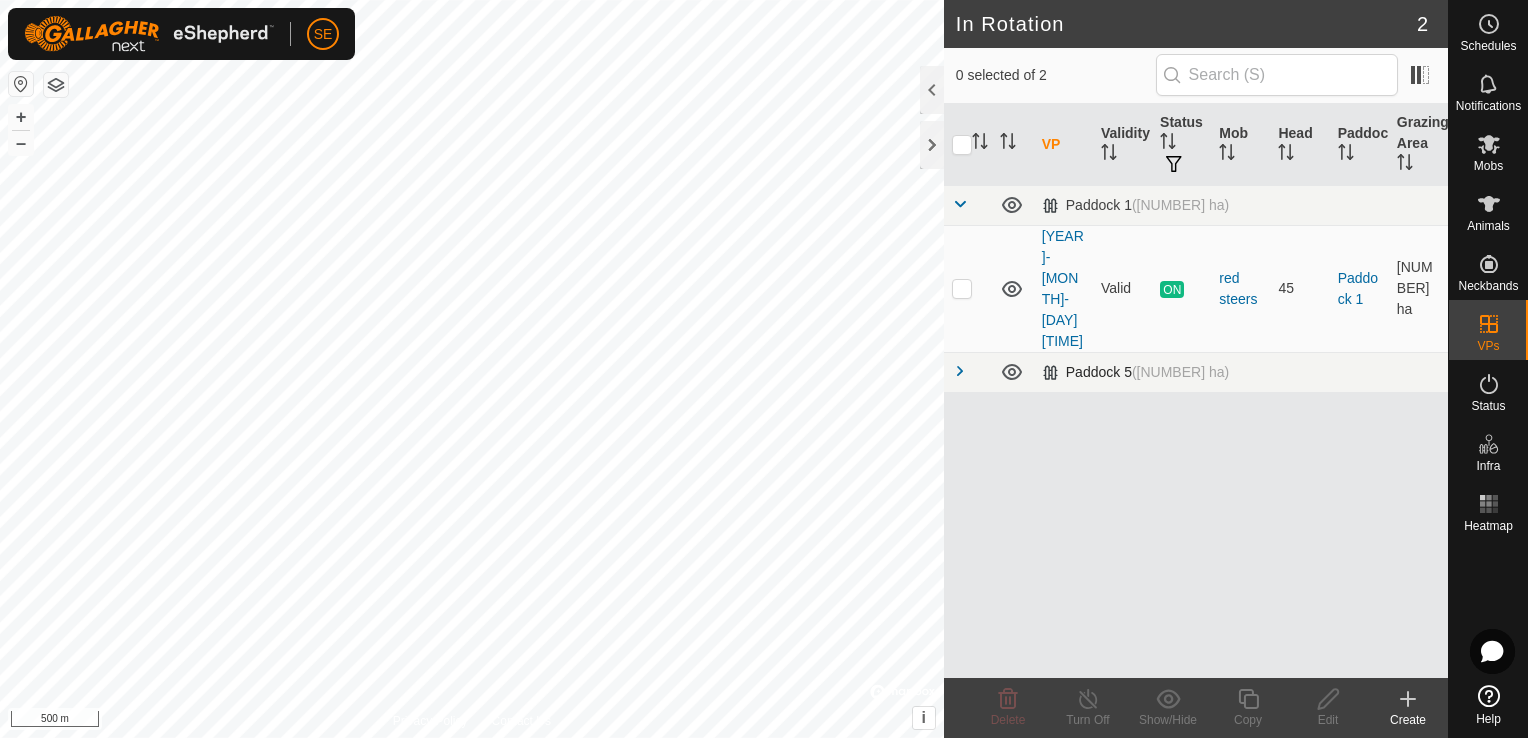 click at bounding box center [960, 371] 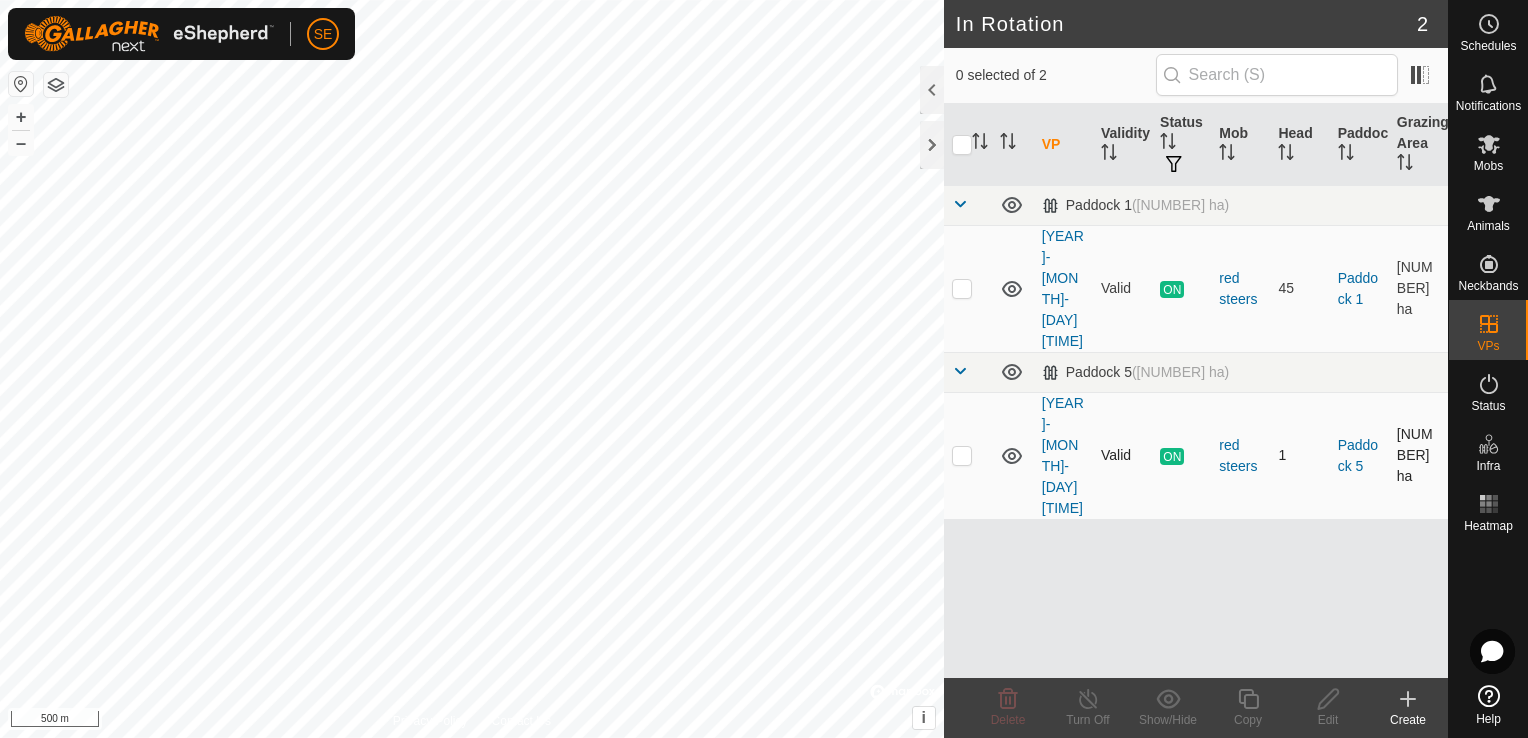 click at bounding box center [968, 455] 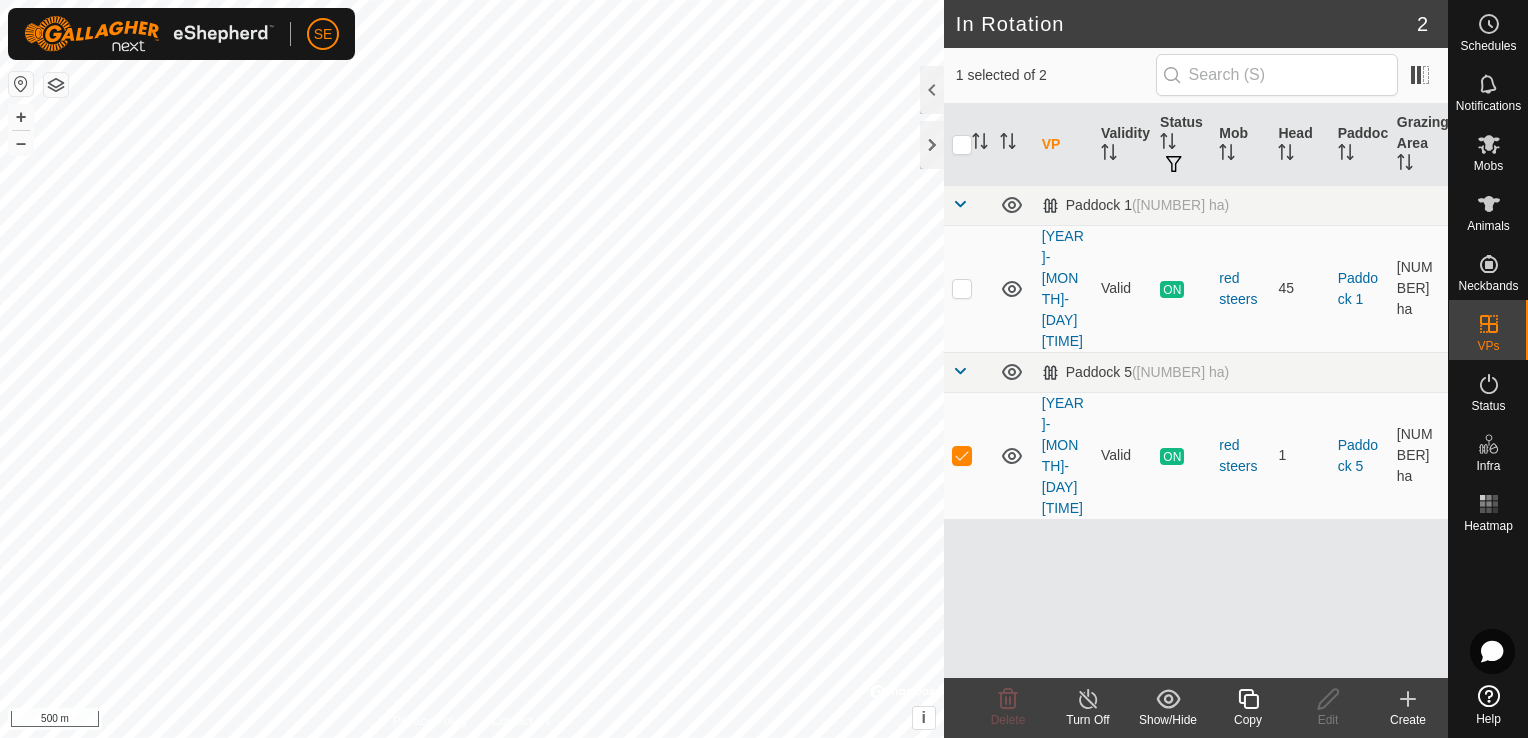 click 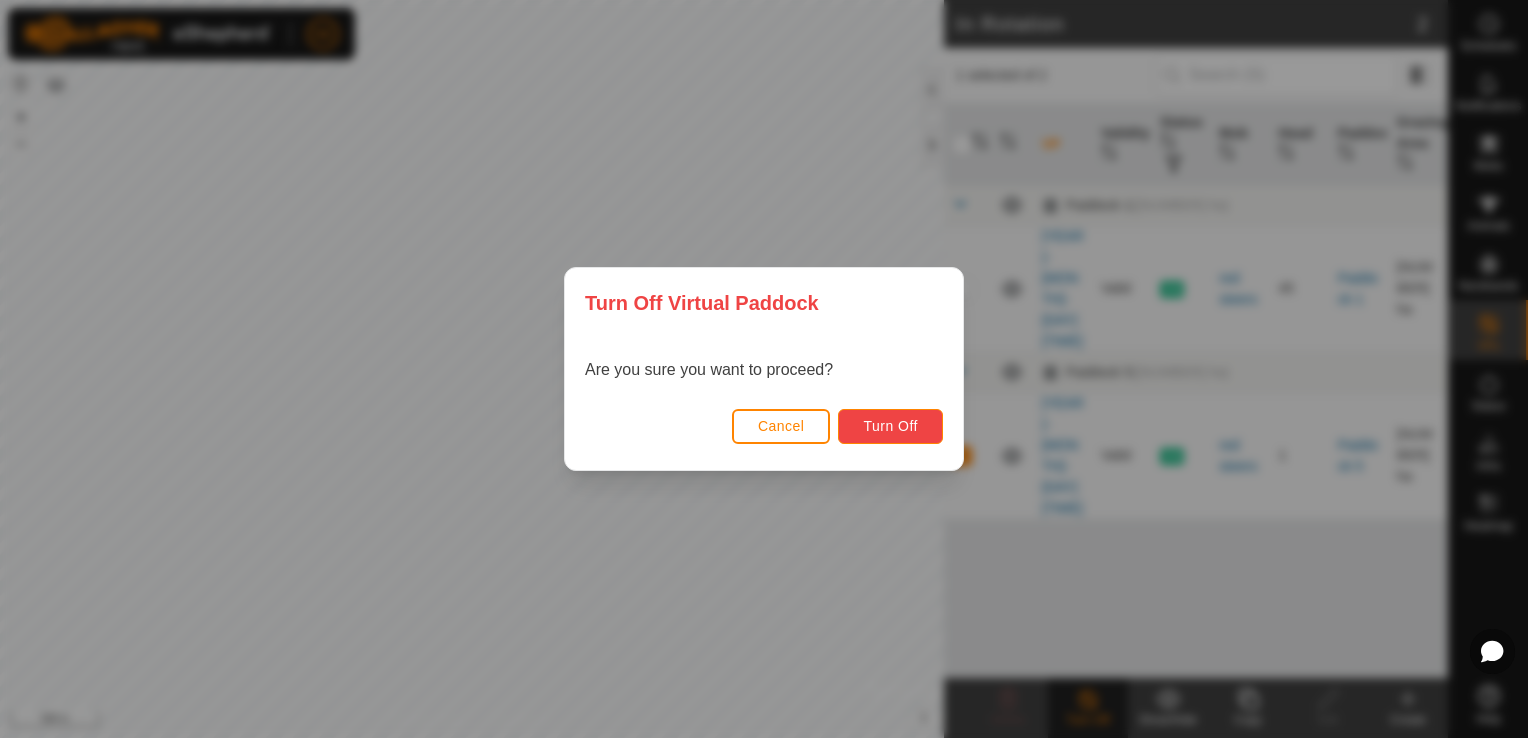 click on "Turn Off" at bounding box center (890, 426) 